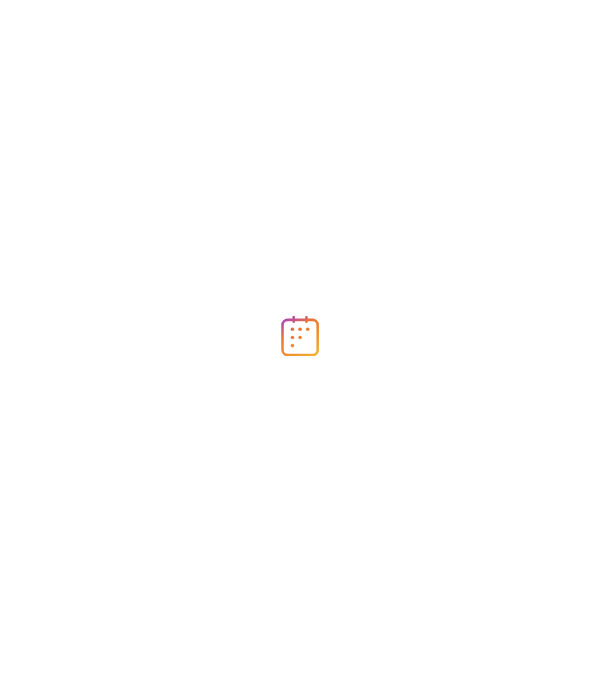 scroll, scrollTop: 0, scrollLeft: 0, axis: both 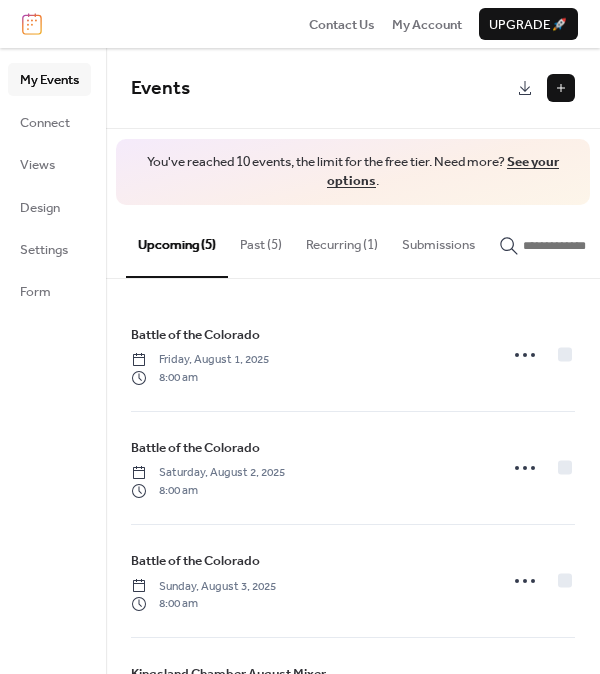 click on "Upgrade  🚀" at bounding box center (528, 25) 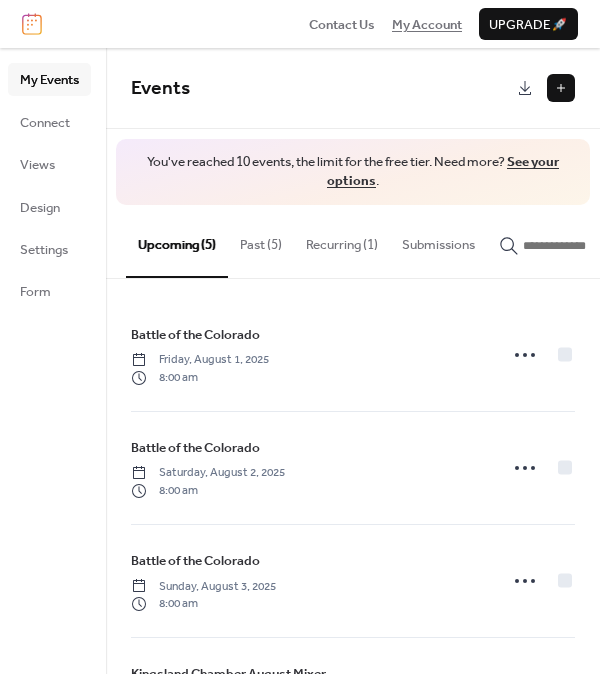 click on "My Account" at bounding box center (427, 25) 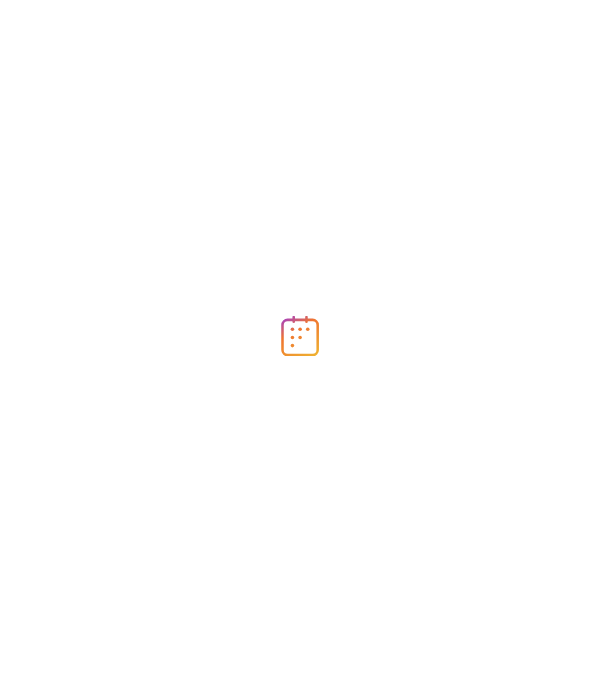 scroll, scrollTop: 0, scrollLeft: 0, axis: both 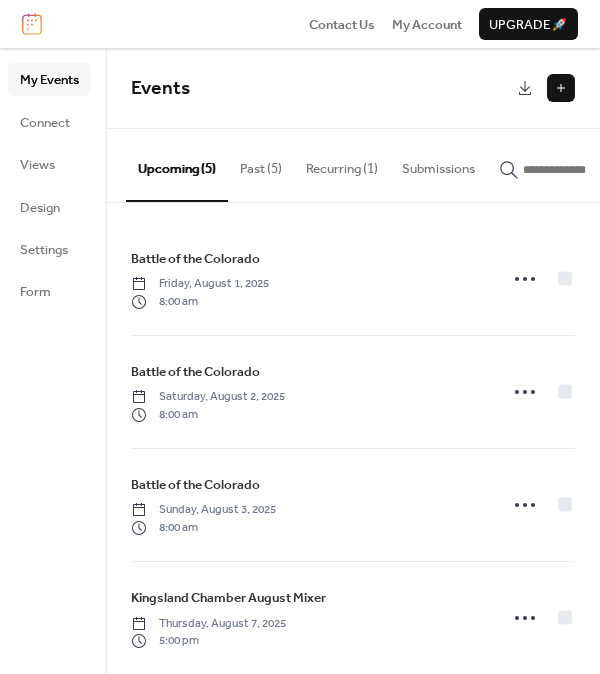 click at bounding box center (561, 88) 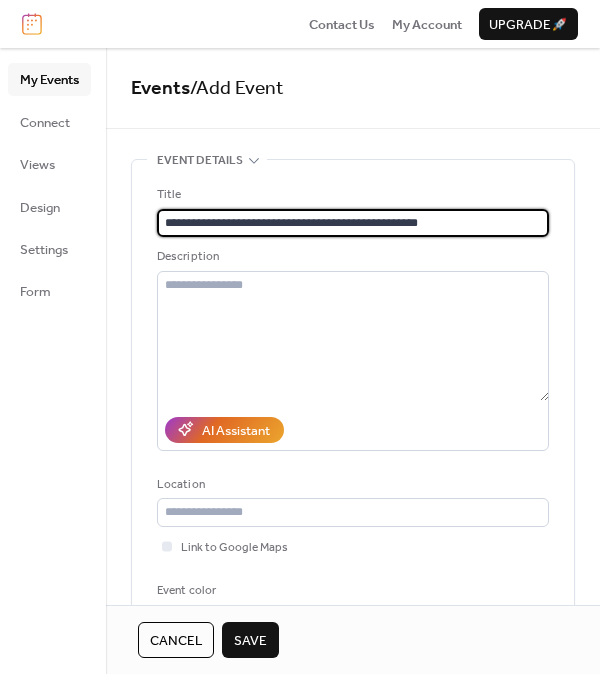 type on "**********" 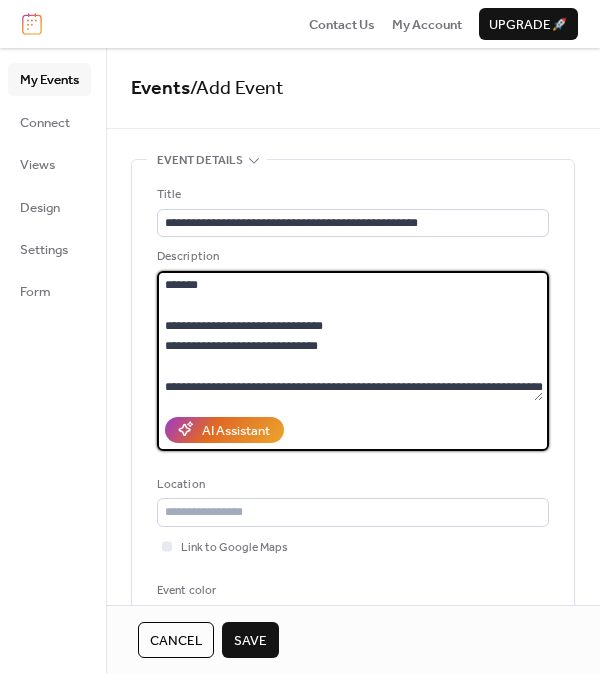 scroll, scrollTop: 98, scrollLeft: 0, axis: vertical 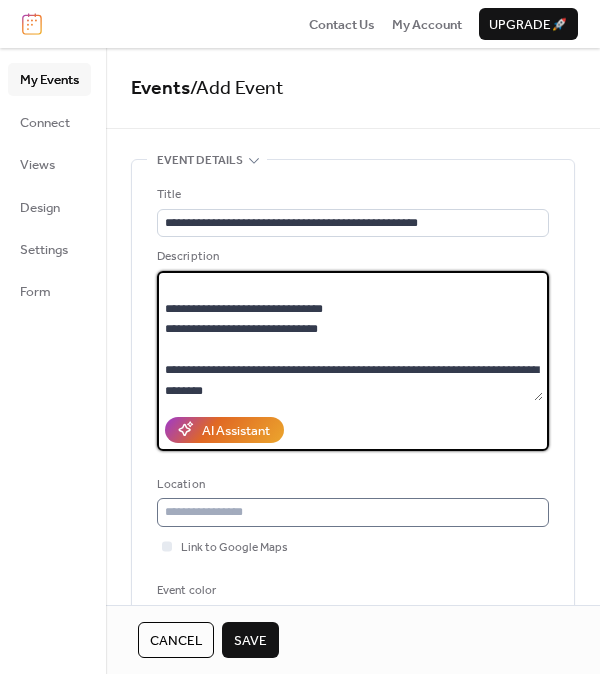 type on "**********" 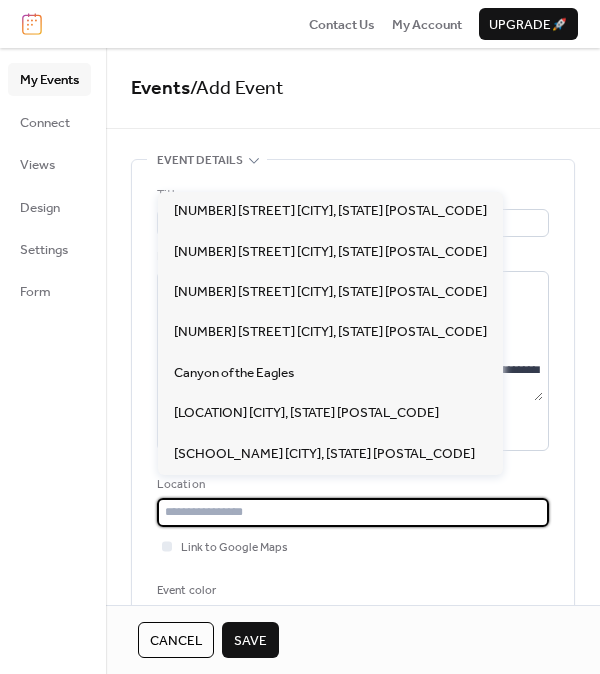 click at bounding box center [353, 512] 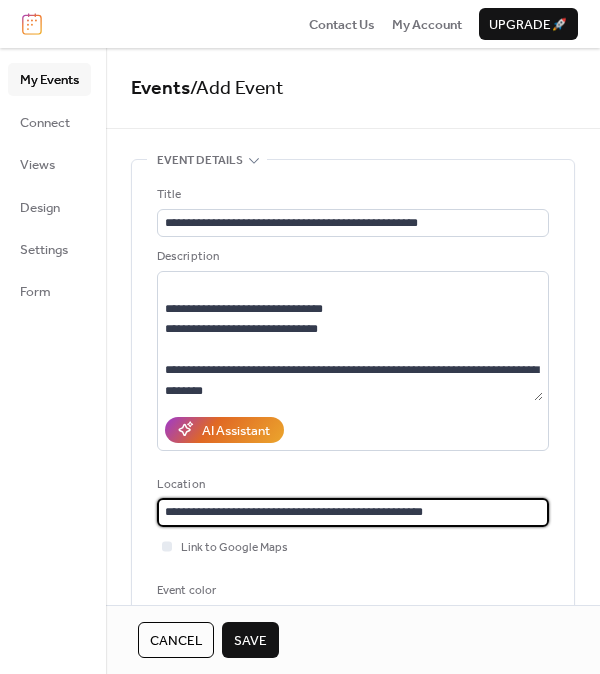 type on "**********" 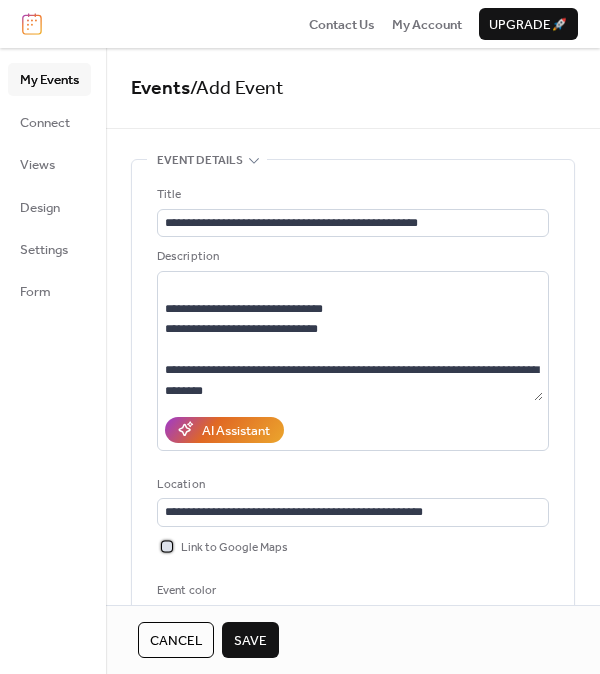 click at bounding box center [167, 546] 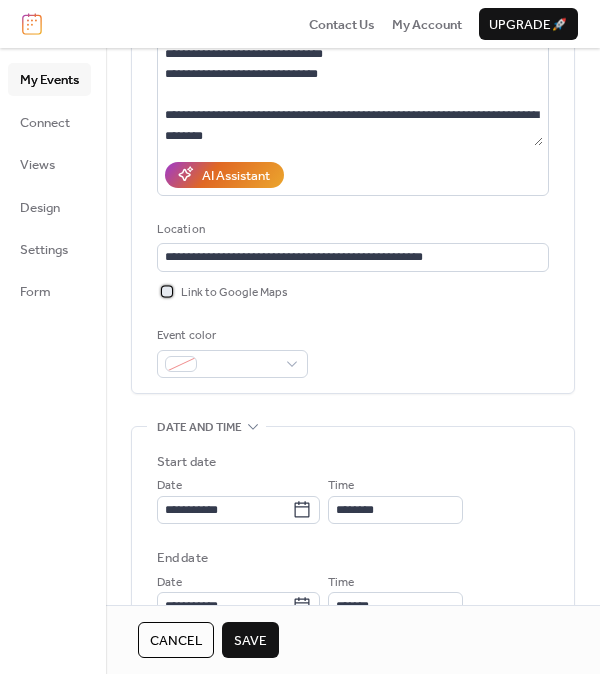 scroll, scrollTop: 300, scrollLeft: 0, axis: vertical 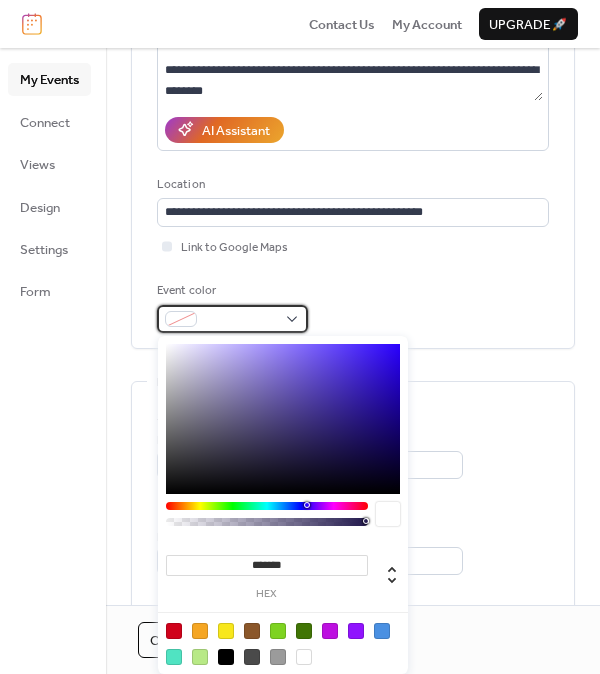 click at bounding box center [232, 319] 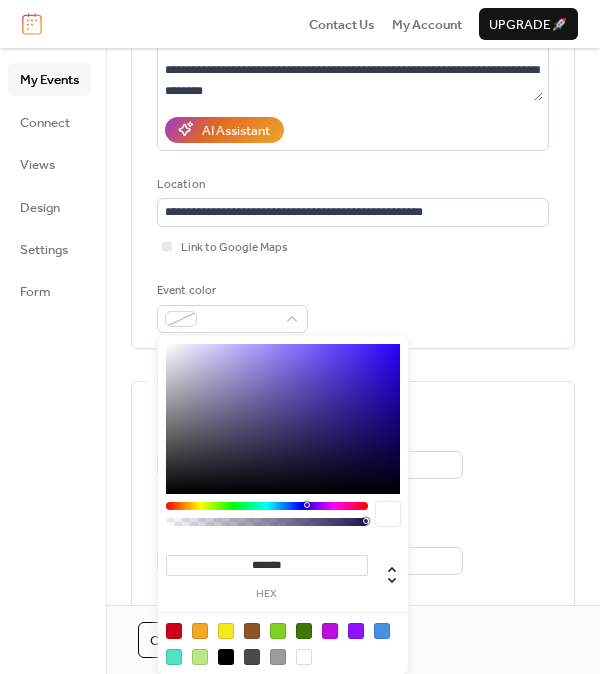 click at bounding box center (200, 657) 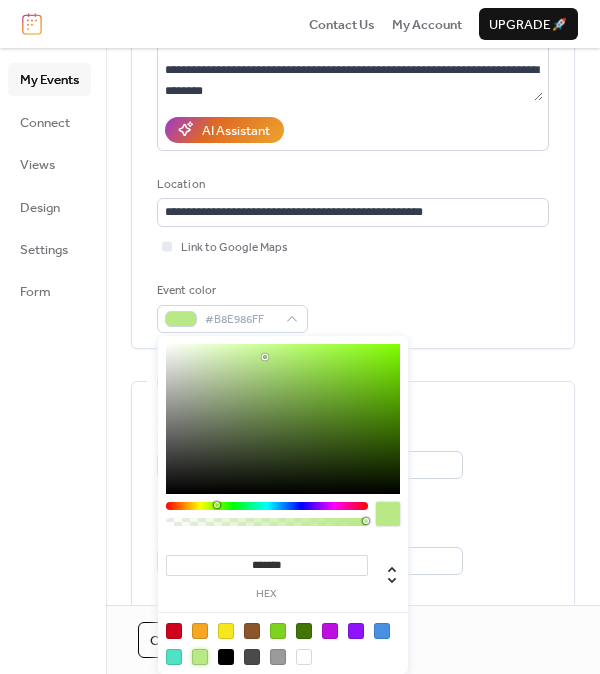 type on "*******" 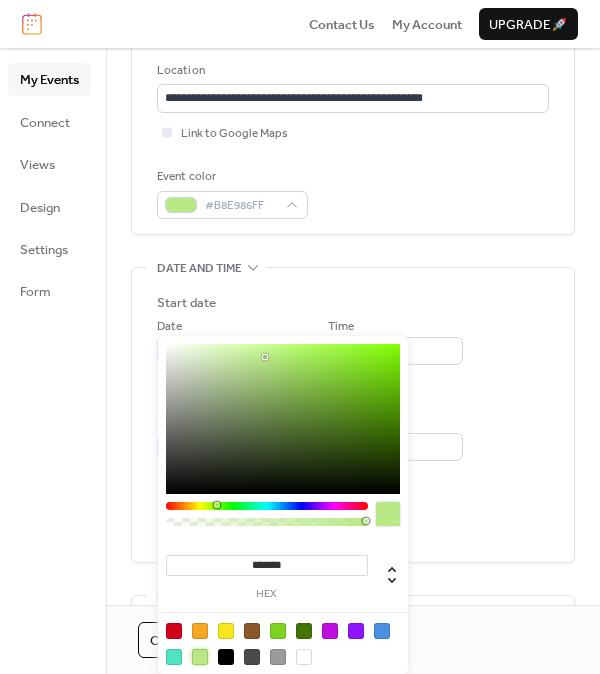 scroll, scrollTop: 500, scrollLeft: 0, axis: vertical 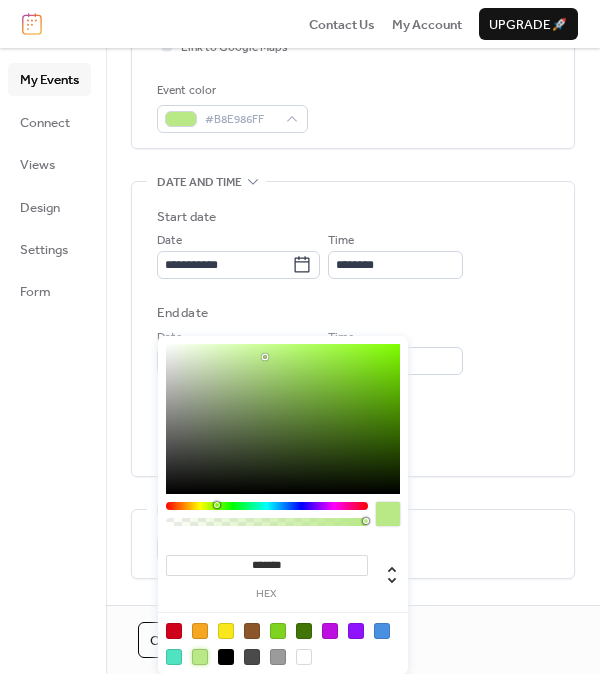 click on "All day Show date only Hide end time" at bounding box center (353, 429) 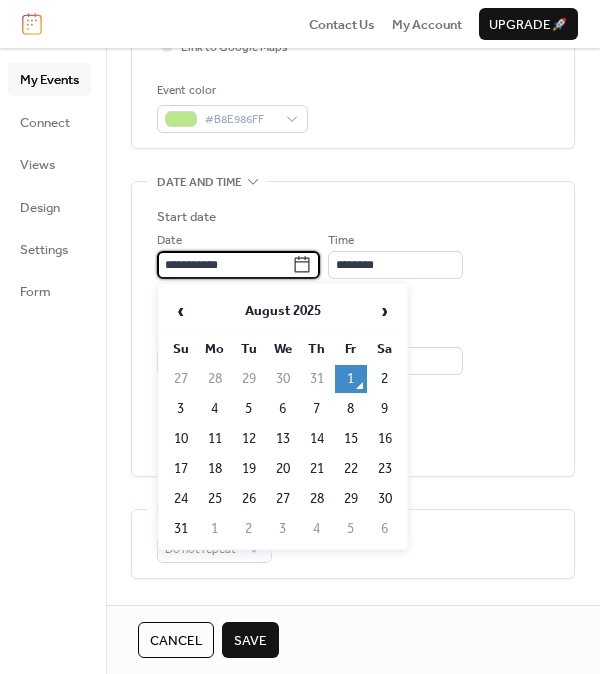 click on "**********" at bounding box center (224, 265) 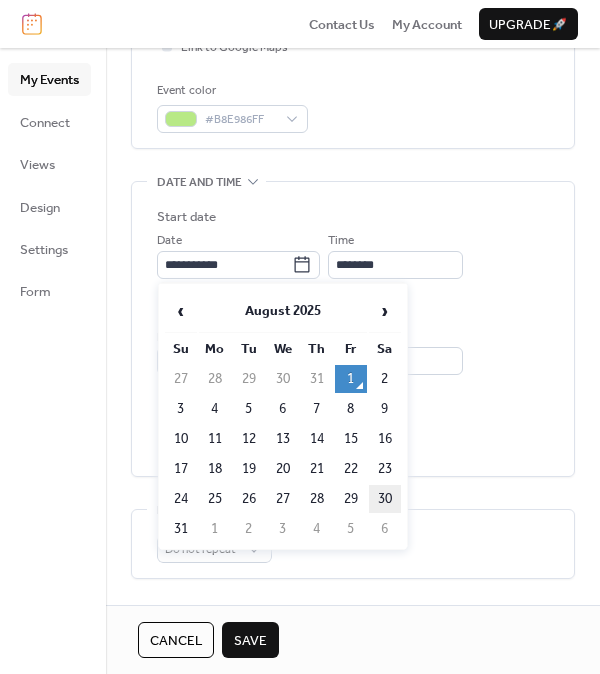 click on "30" at bounding box center (385, 499) 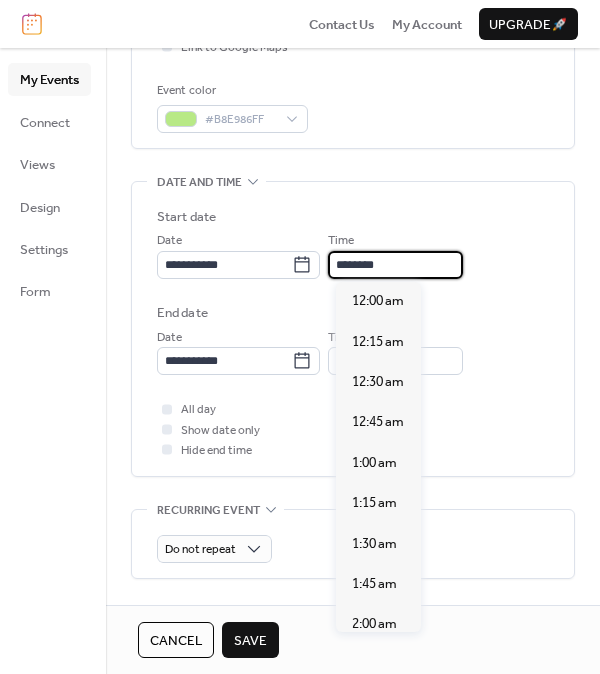 click on "********" at bounding box center [395, 265] 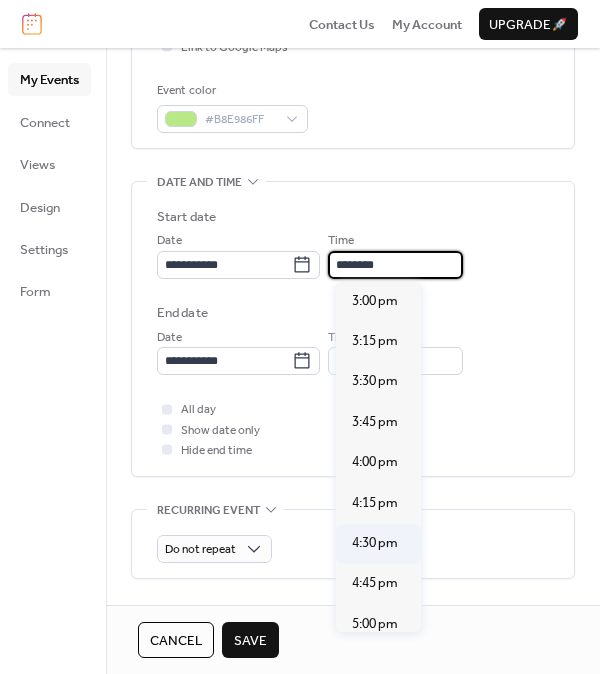 scroll, scrollTop: 2435, scrollLeft: 0, axis: vertical 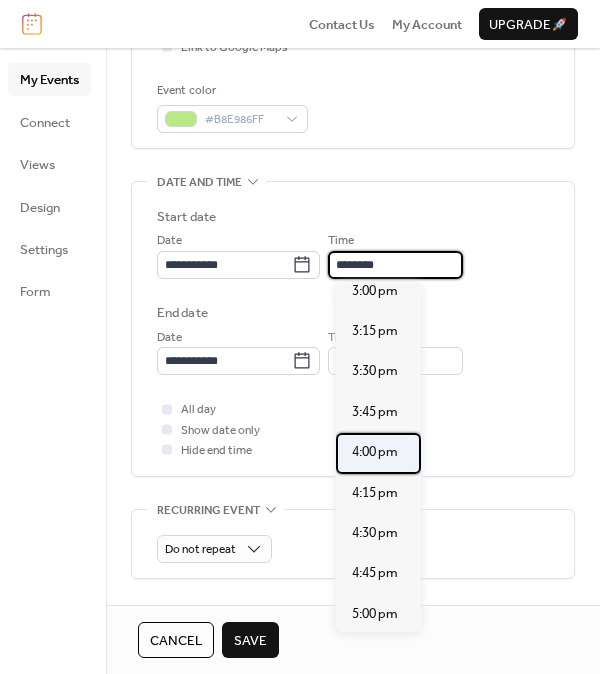click on "4:00 pm" at bounding box center (375, 452) 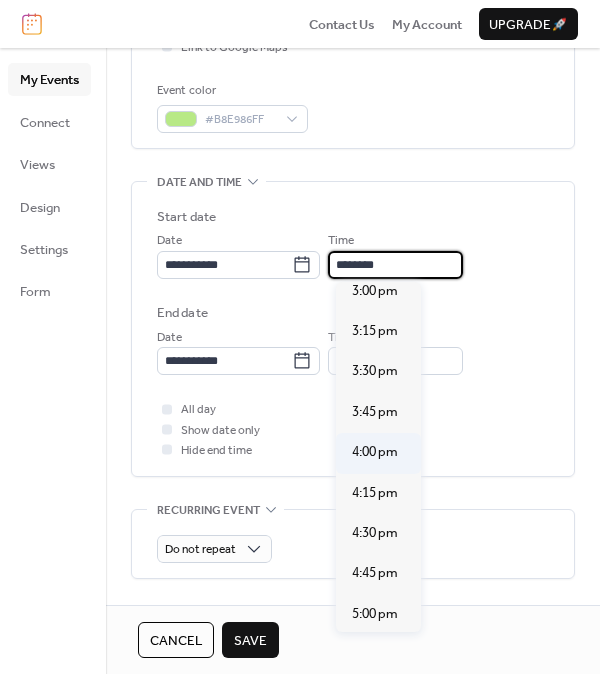 type on "*******" 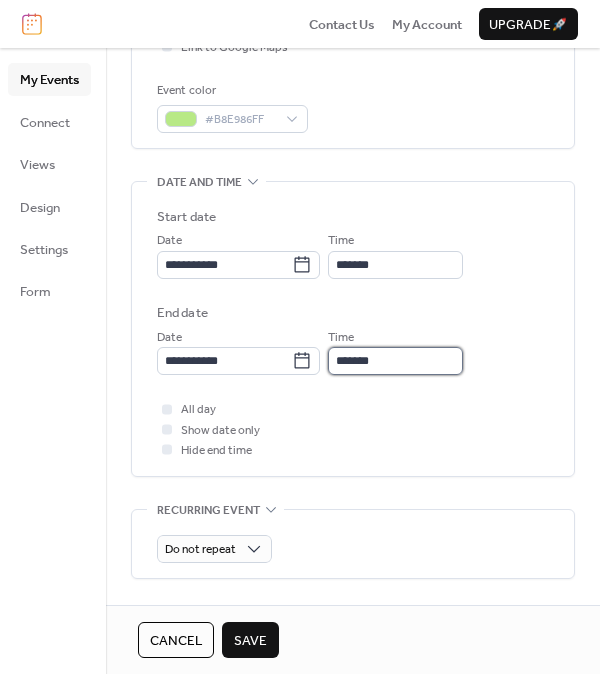 click on "*******" at bounding box center (395, 361) 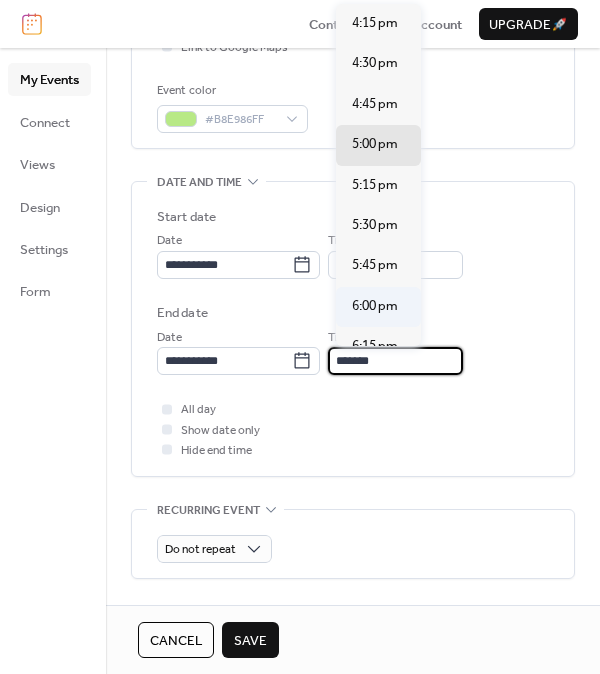 scroll, scrollTop: 200, scrollLeft: 0, axis: vertical 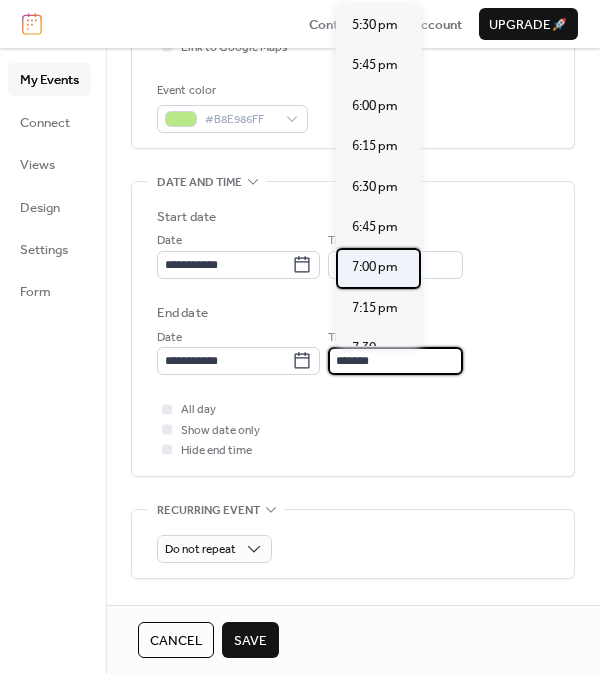 click on "7:00 pm" at bounding box center (375, 267) 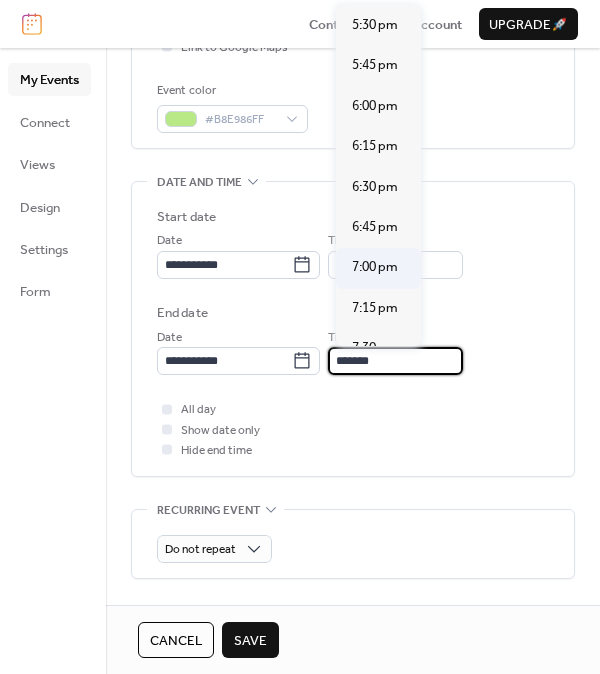 type on "*******" 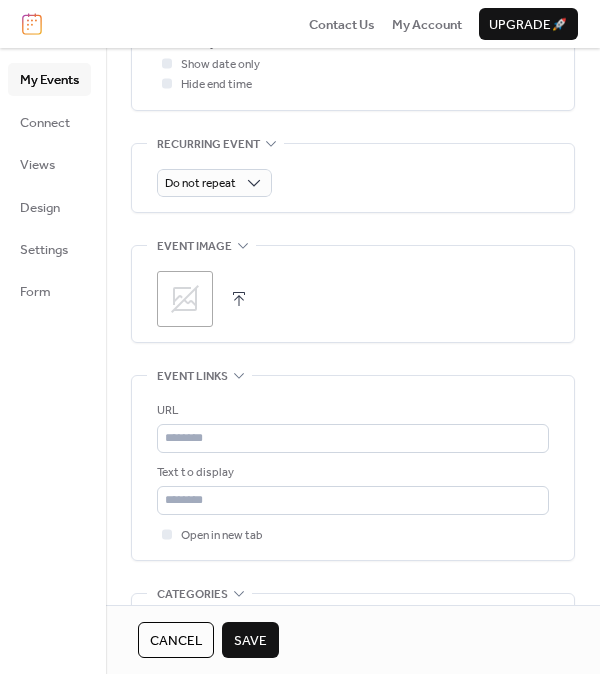 scroll, scrollTop: 900, scrollLeft: 0, axis: vertical 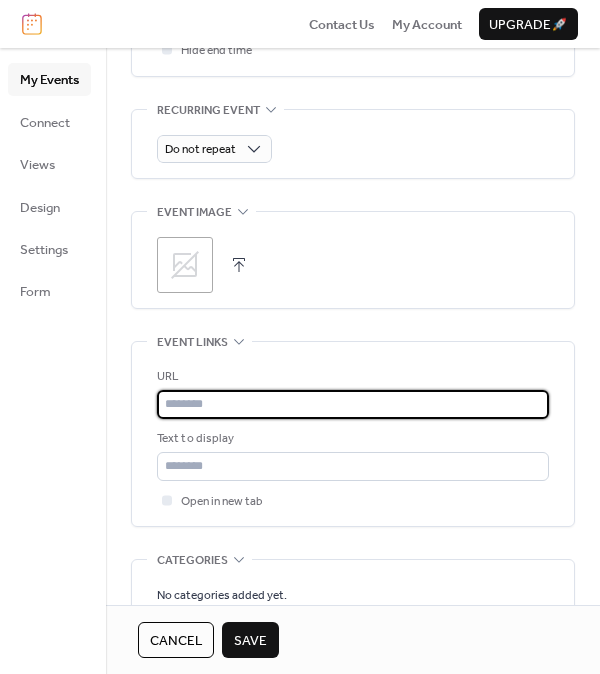 click at bounding box center [353, 404] 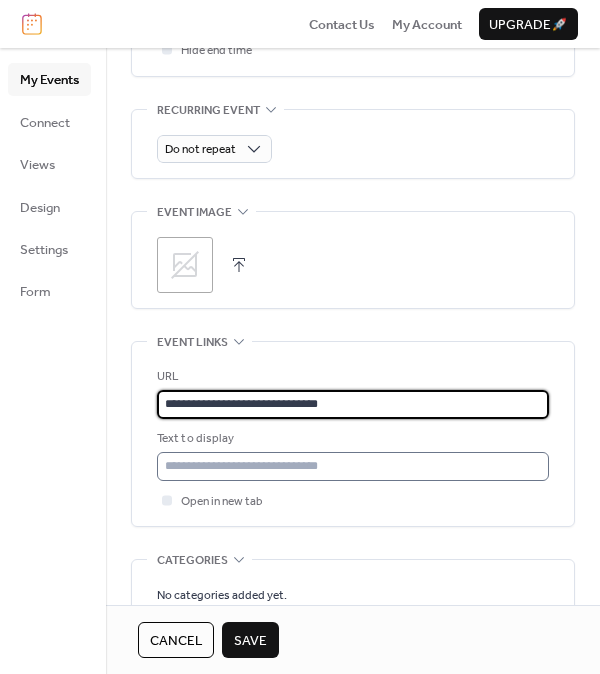 type on "**********" 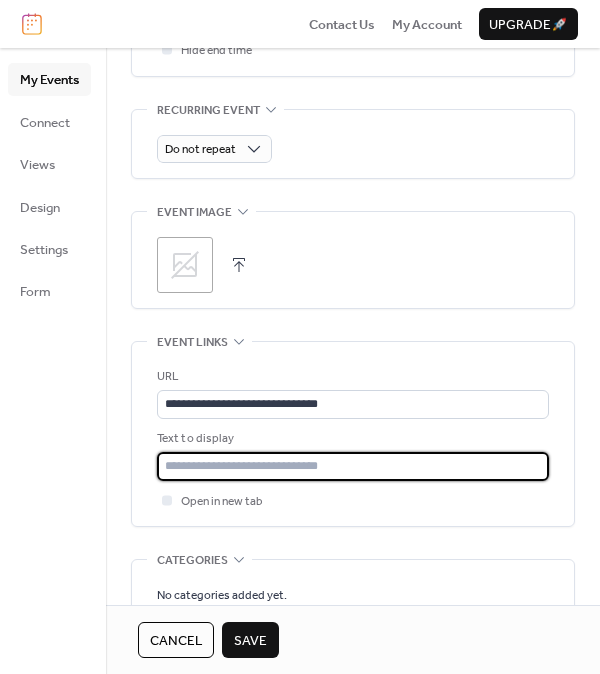 click at bounding box center (353, 466) 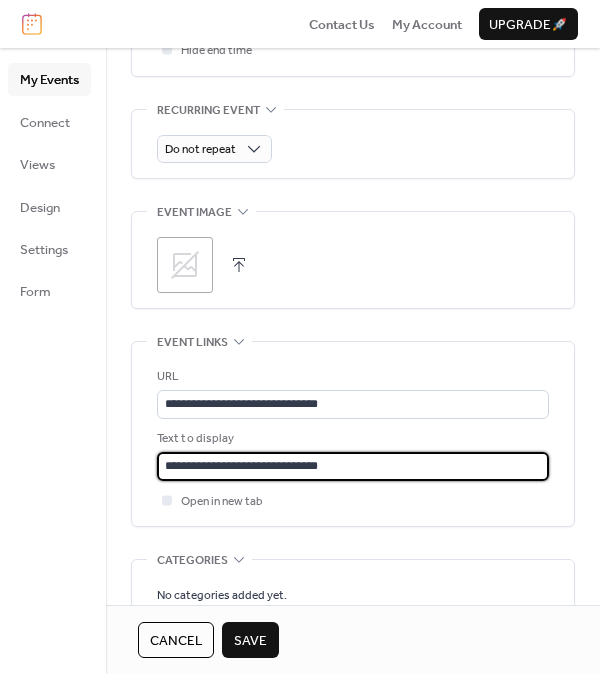 type on "**********" 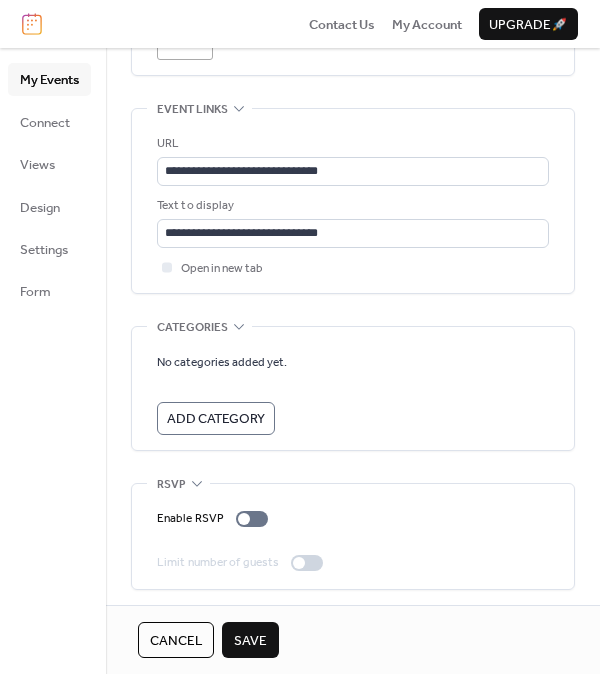 scroll, scrollTop: 1134, scrollLeft: 0, axis: vertical 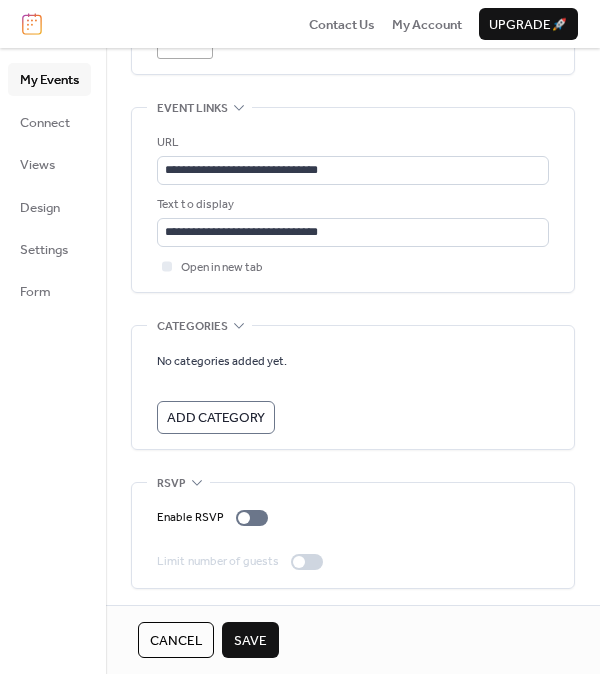 click on "Save" at bounding box center [250, 641] 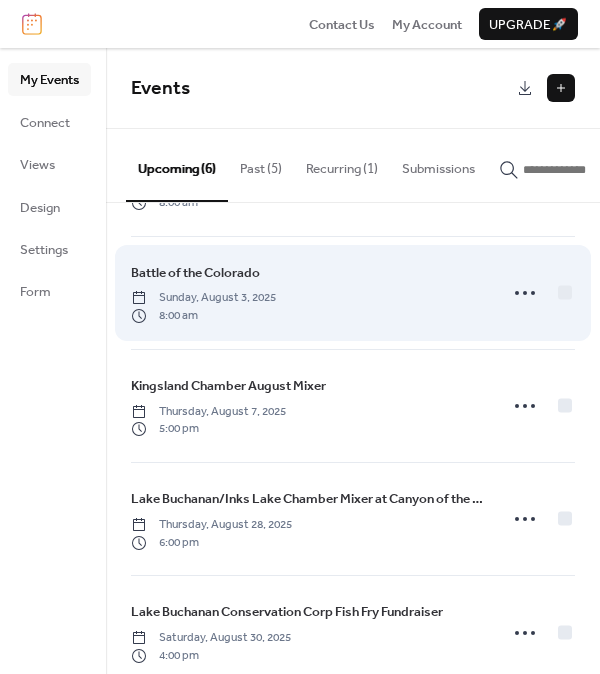 scroll, scrollTop: 251, scrollLeft: 0, axis: vertical 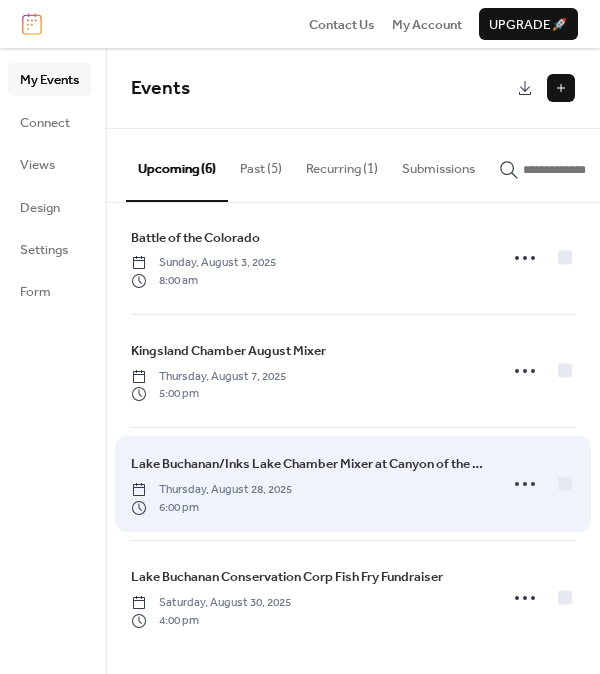 click on "Lake Buchanan/Inks Lake Chamber Mixer at Canyon of the Eagles Thursday, August 28, 2025 6:00 pm" at bounding box center [308, 484] 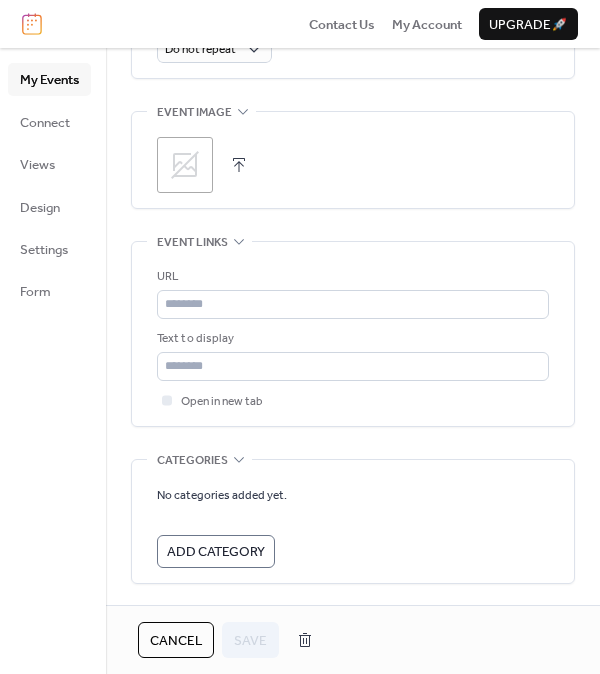 scroll, scrollTop: 1134, scrollLeft: 0, axis: vertical 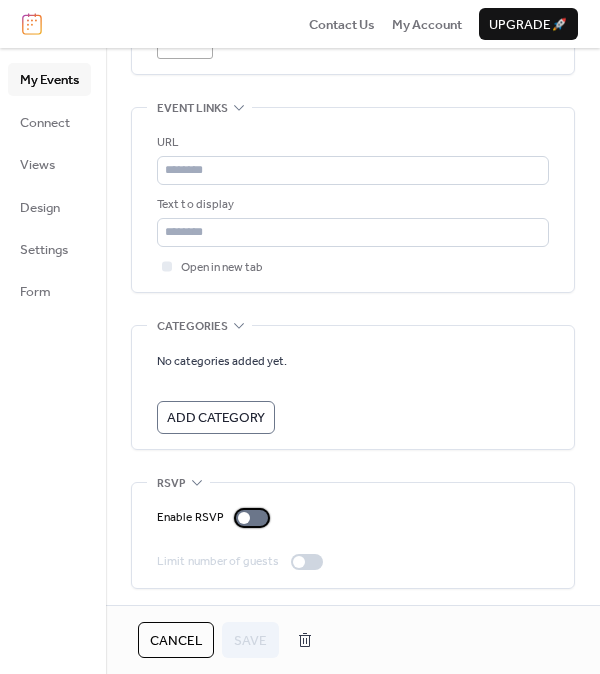 click at bounding box center [252, 518] 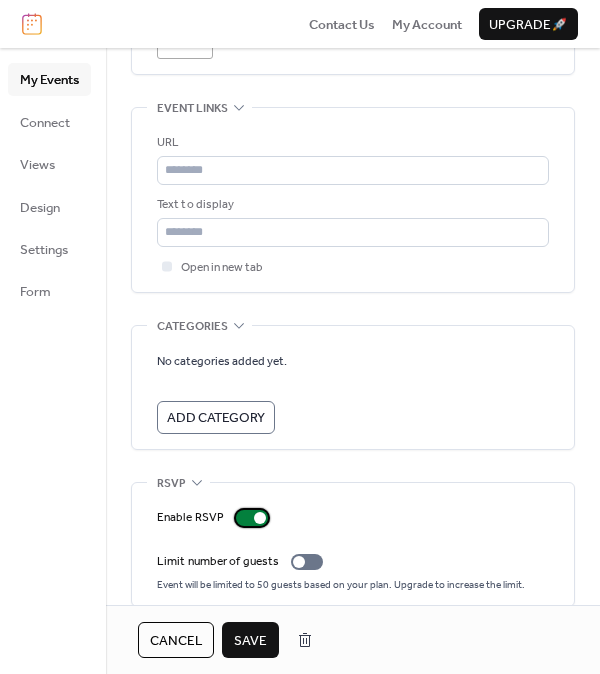 scroll, scrollTop: 1152, scrollLeft: 0, axis: vertical 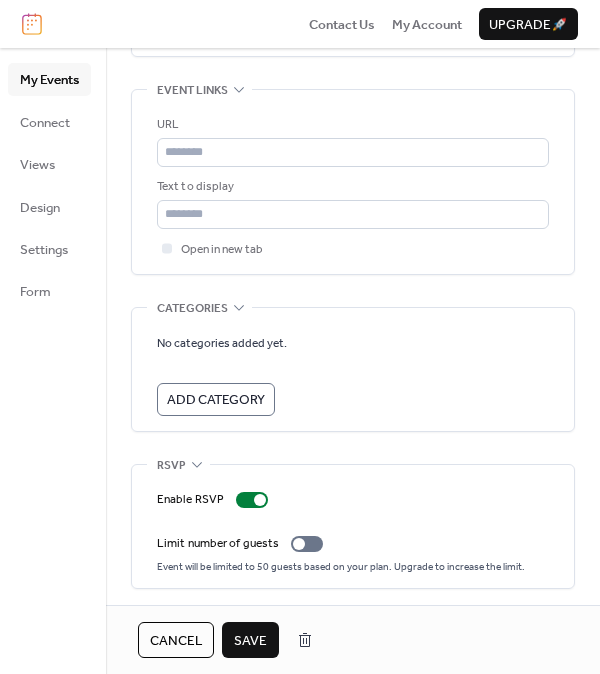 click on "Save" at bounding box center [250, 641] 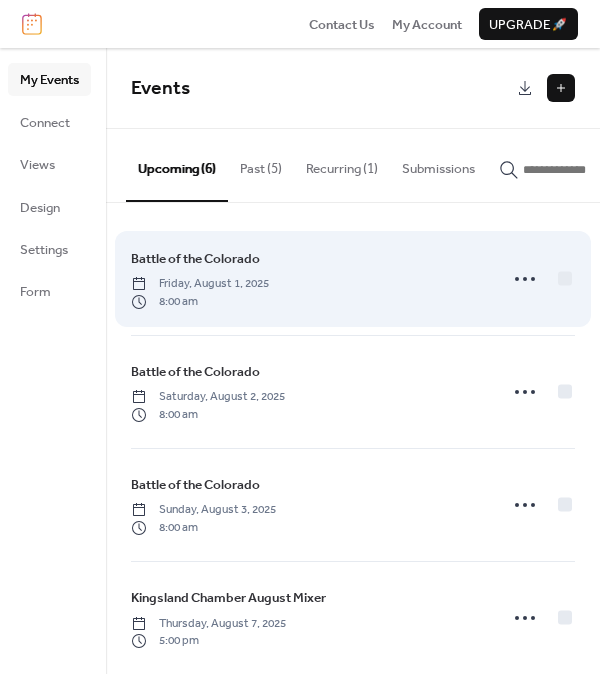 scroll, scrollTop: 269, scrollLeft: 0, axis: vertical 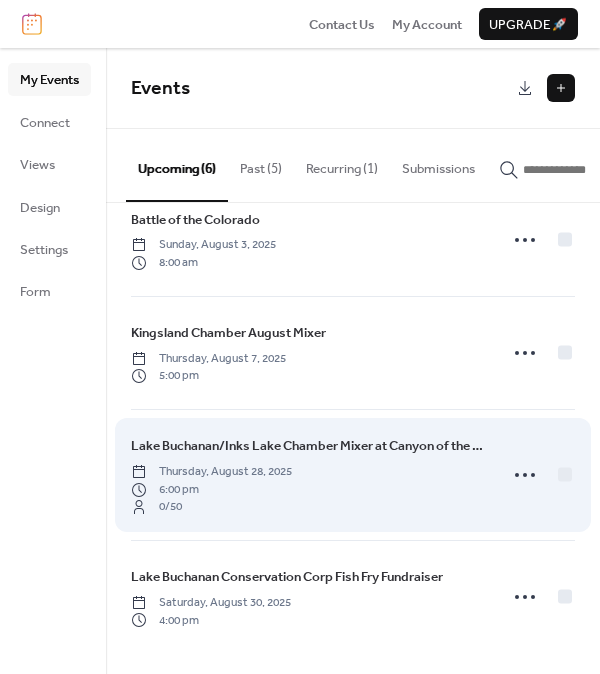 click on "[LOCATION]" at bounding box center [308, 446] 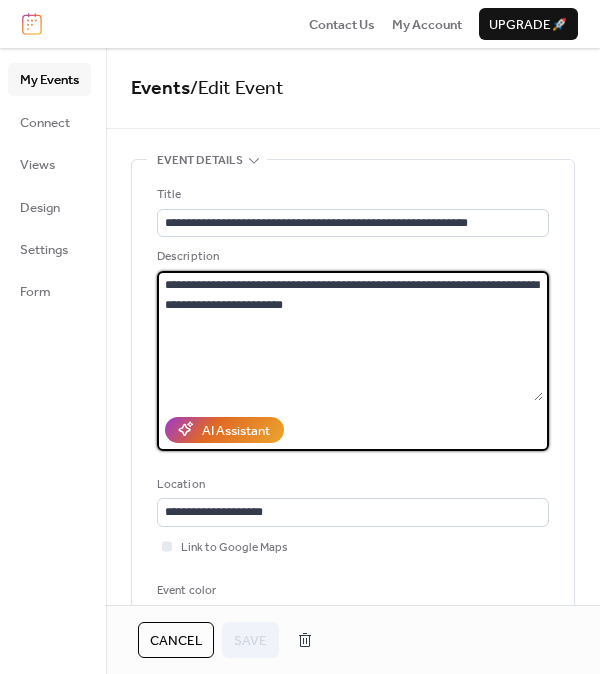 click on "**********" at bounding box center [350, 336] 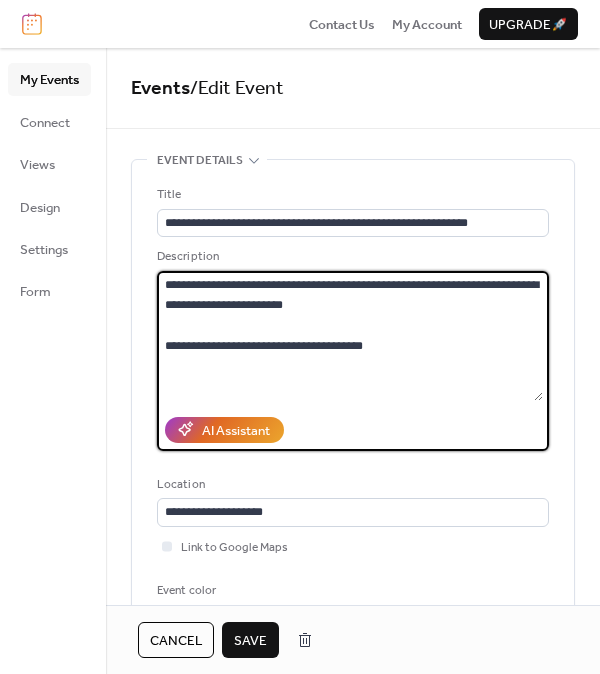 type on "**********" 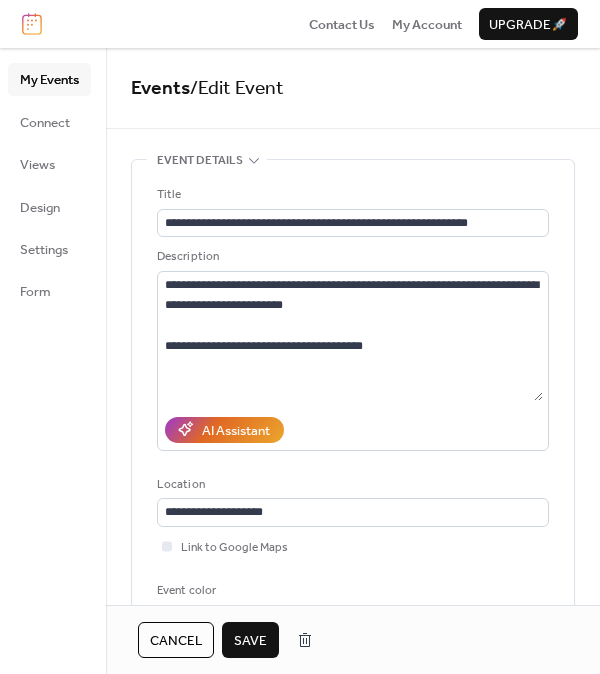 click on "Save" at bounding box center [250, 641] 